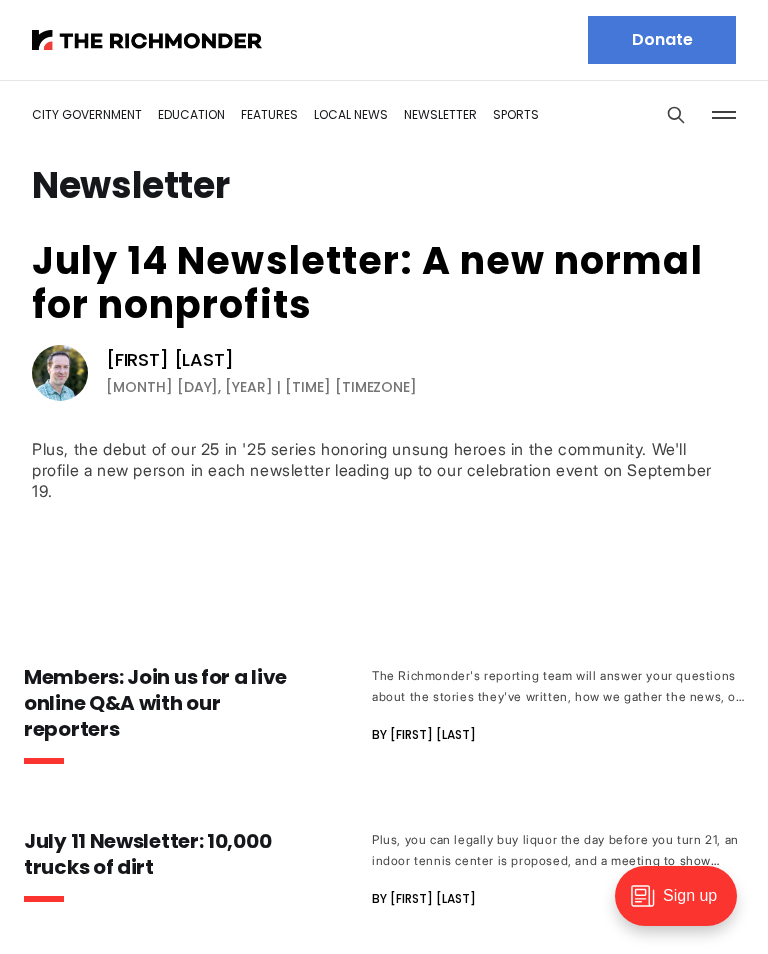 scroll, scrollTop: 0, scrollLeft: 0, axis: both 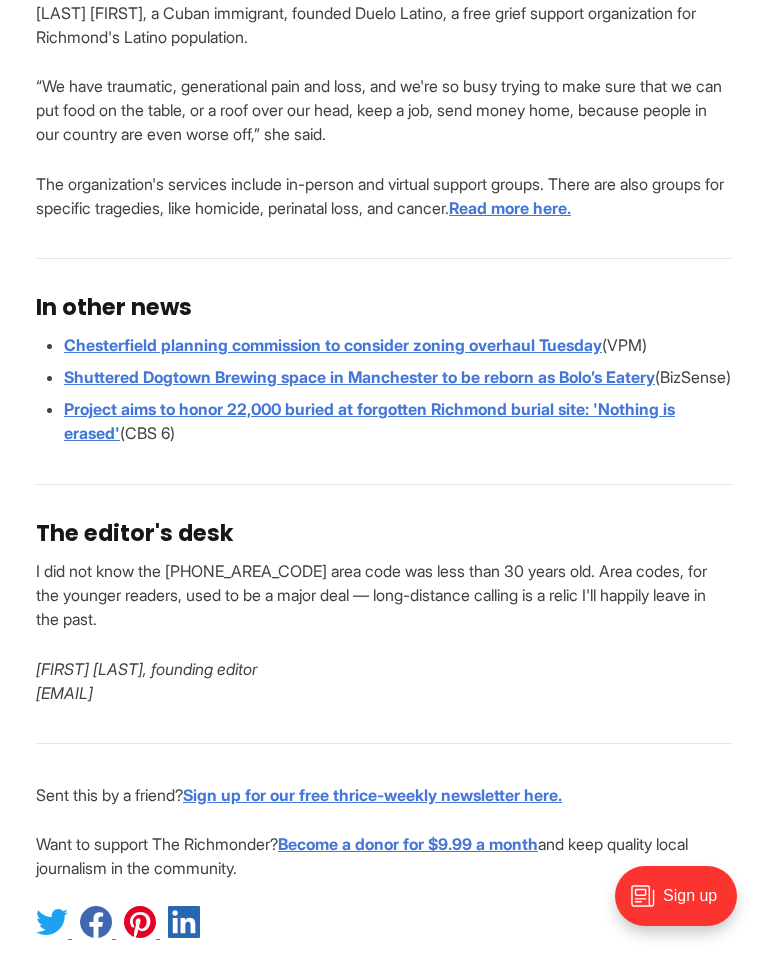 click on "Project aims to honor 22,000 buried at forgotten Richmond burial site: 'Nothing is erased'" at bounding box center [369, 421] 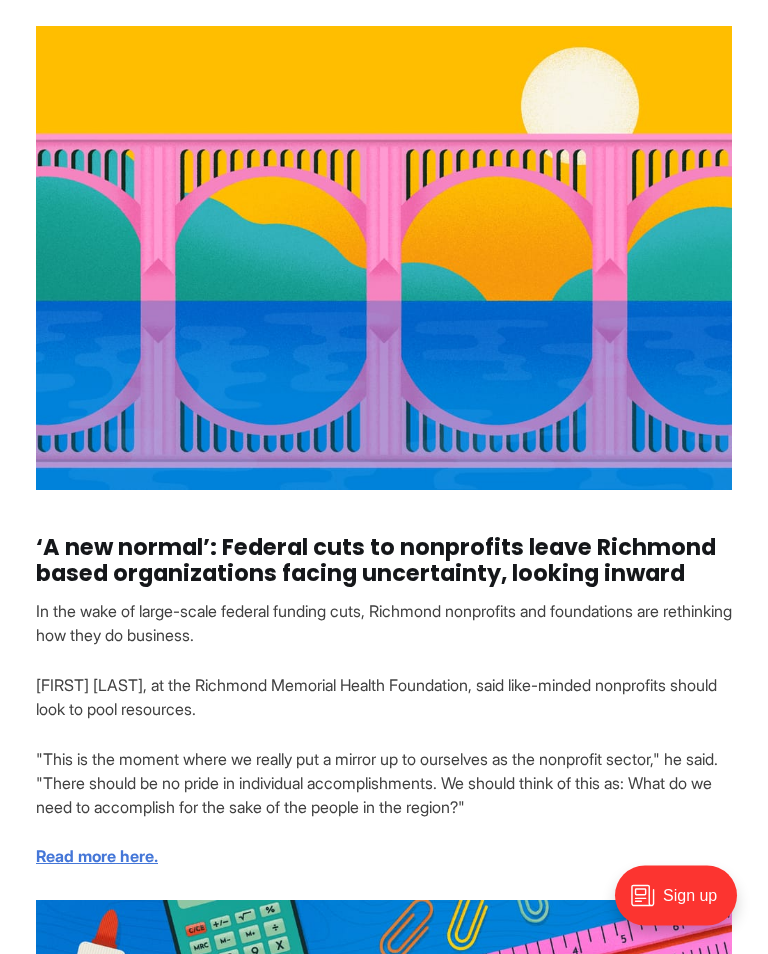 scroll, scrollTop: 628, scrollLeft: 0, axis: vertical 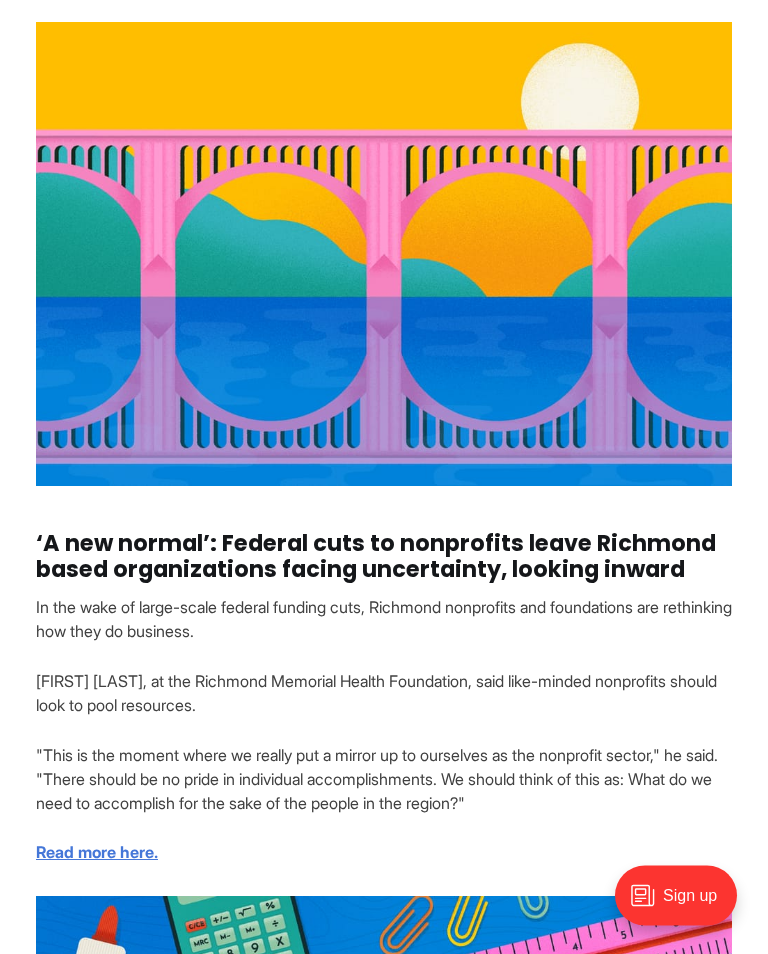 click on "‘A new normal’: Federal cuts to nonprofits leave Richmond based organizations facing uncertainty, looking inward" at bounding box center [384, 558] 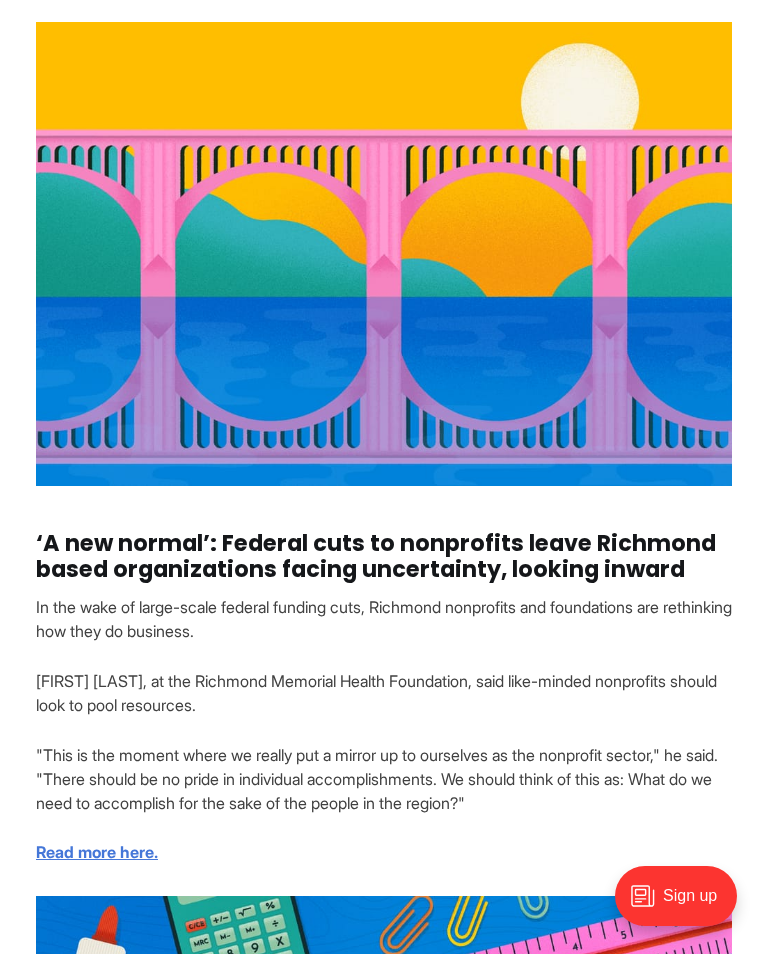 click on "Read more here." at bounding box center (97, 852) 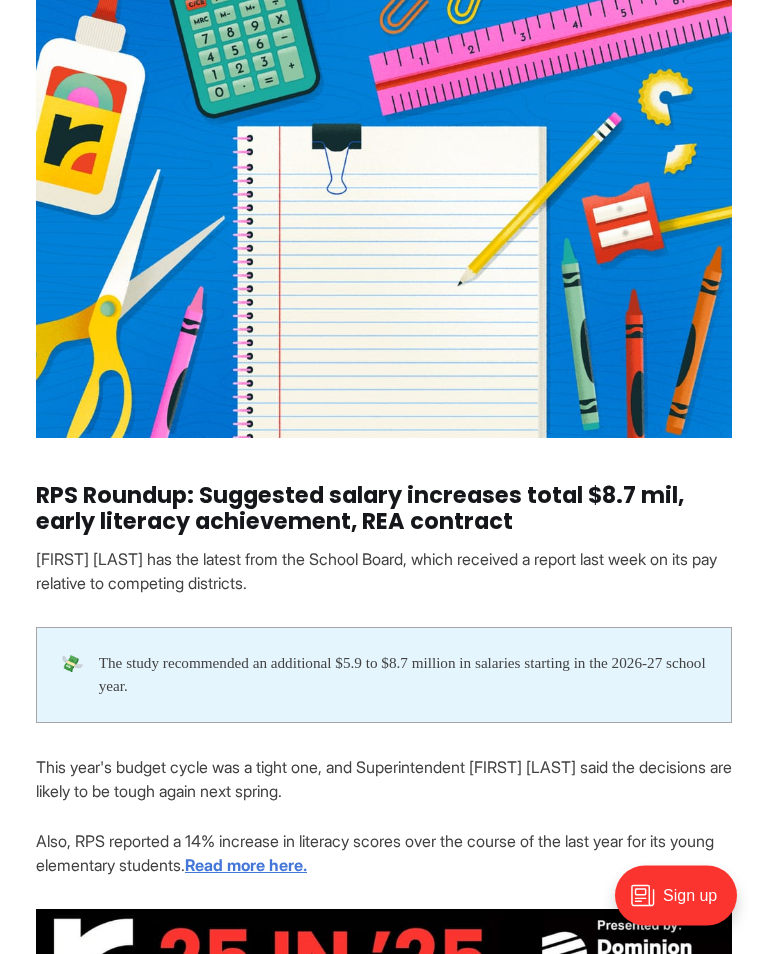 scroll, scrollTop: 1550, scrollLeft: 0, axis: vertical 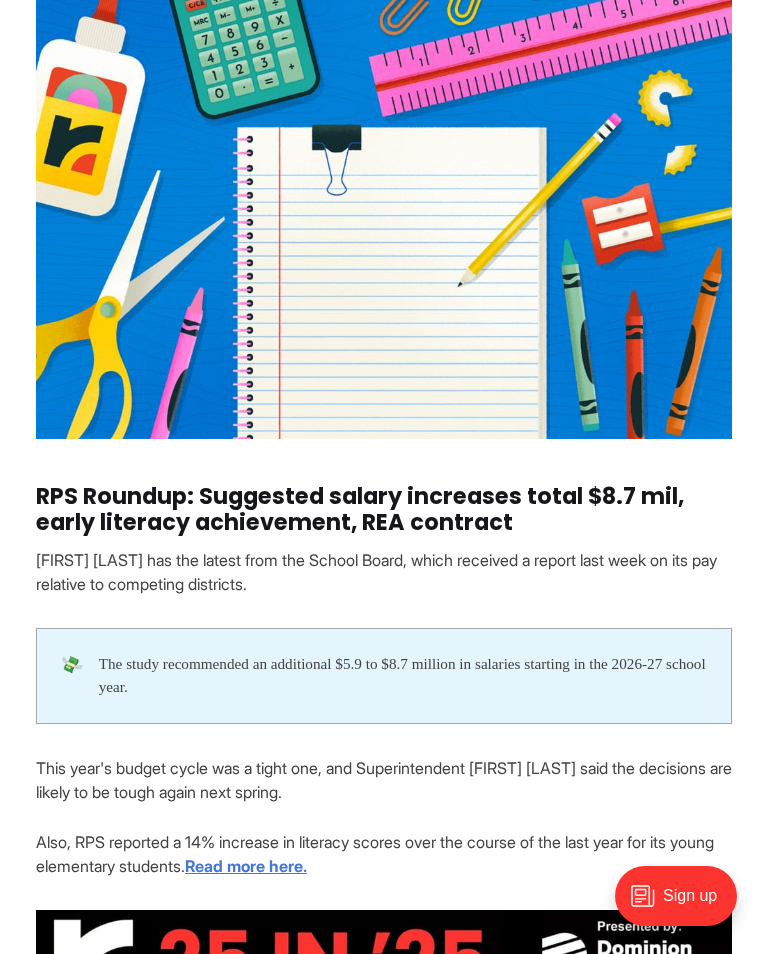click on "Read more here." at bounding box center (246, 866) 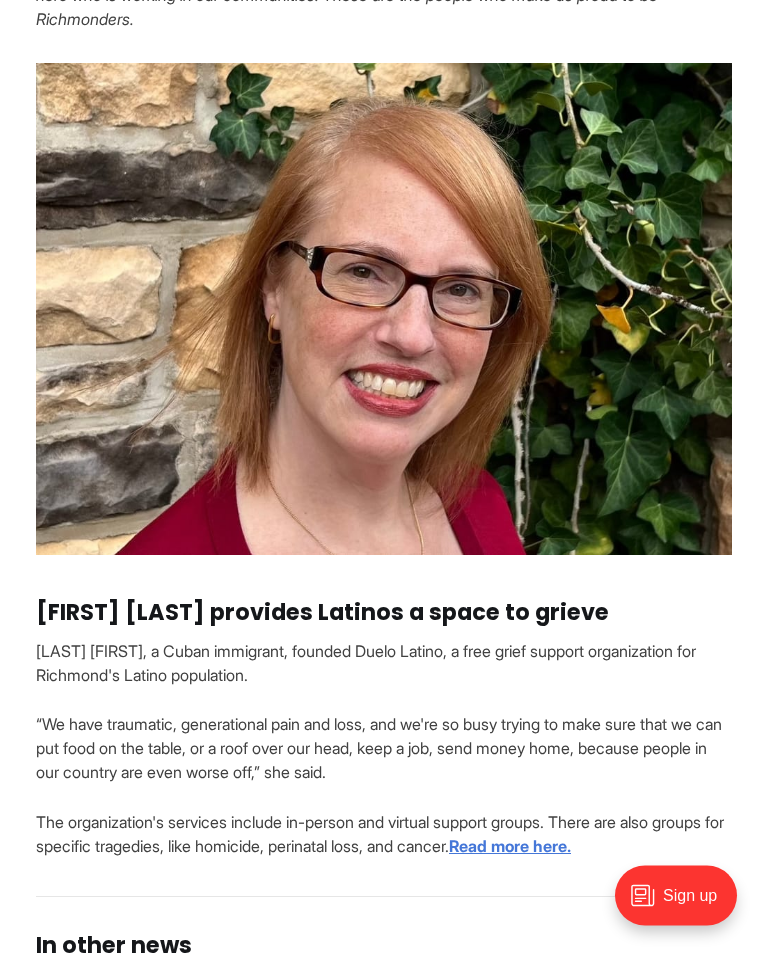 scroll, scrollTop: 2629, scrollLeft: 0, axis: vertical 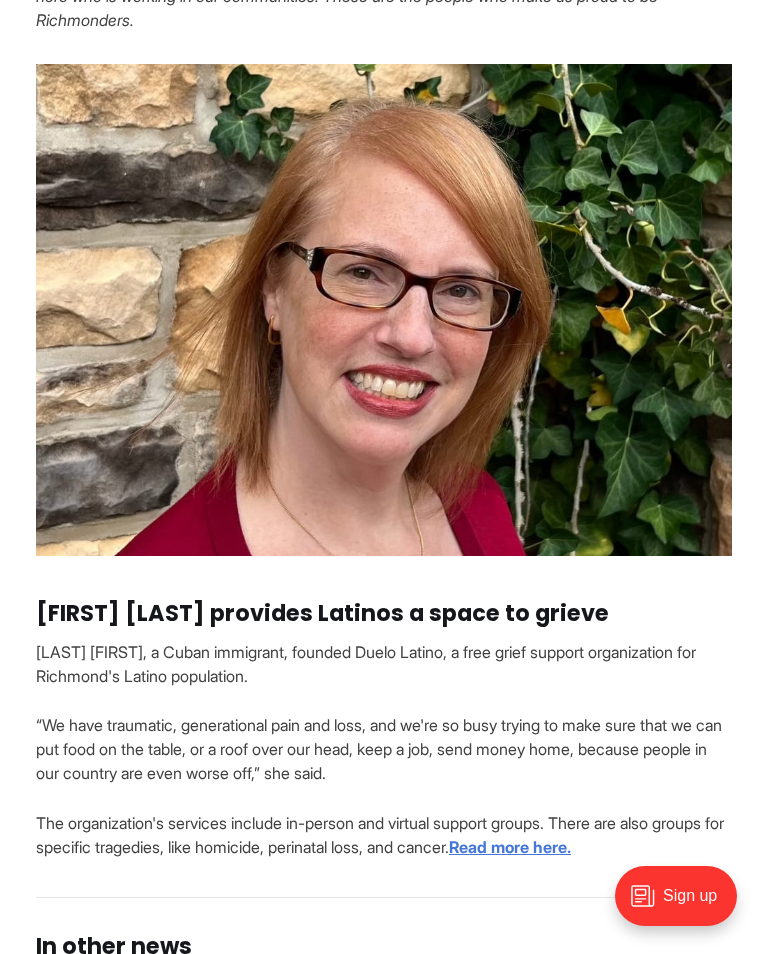click at bounding box center [384, 310] 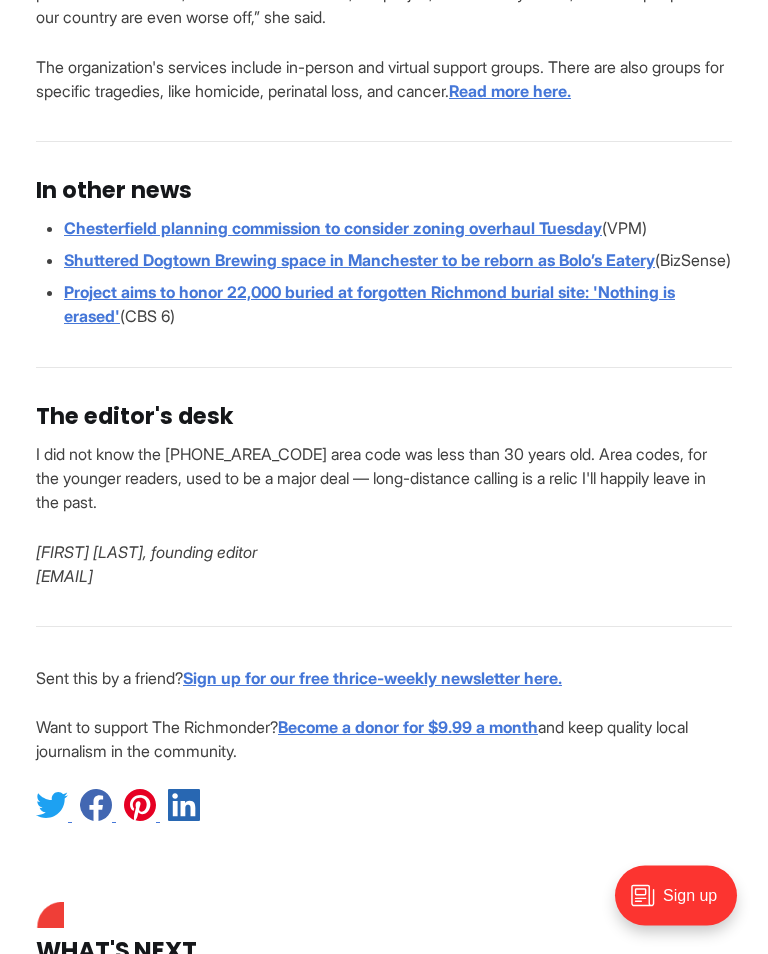 scroll, scrollTop: 3388, scrollLeft: 0, axis: vertical 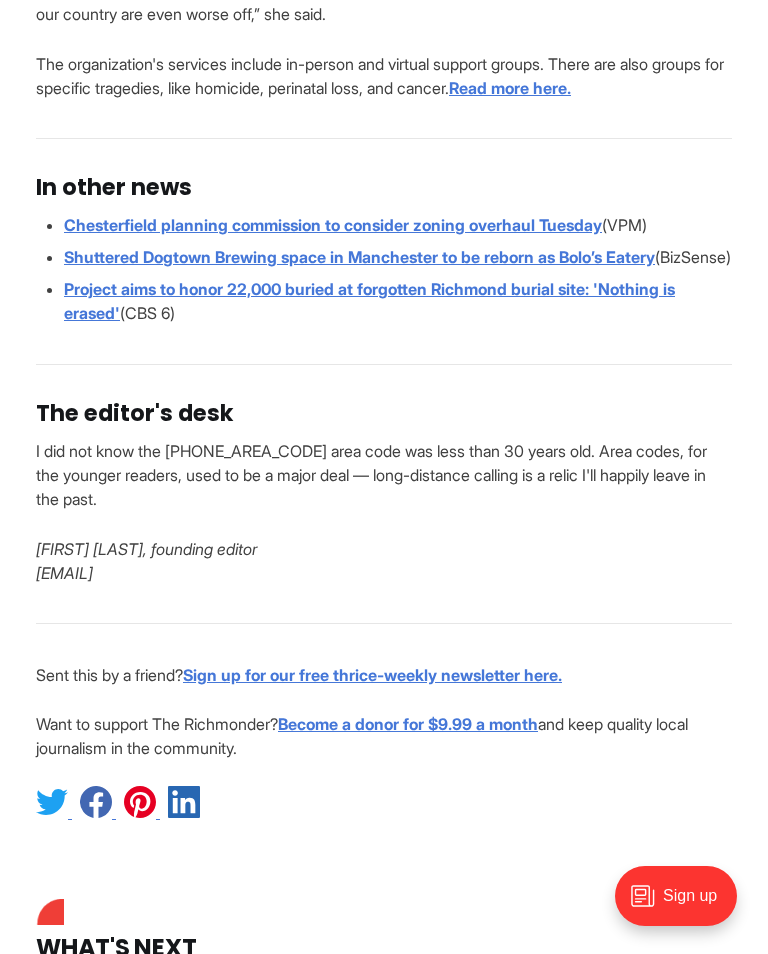 click on "Chesterfield planning commission to consider zoning overhaul Tuesday" at bounding box center (333, 225) 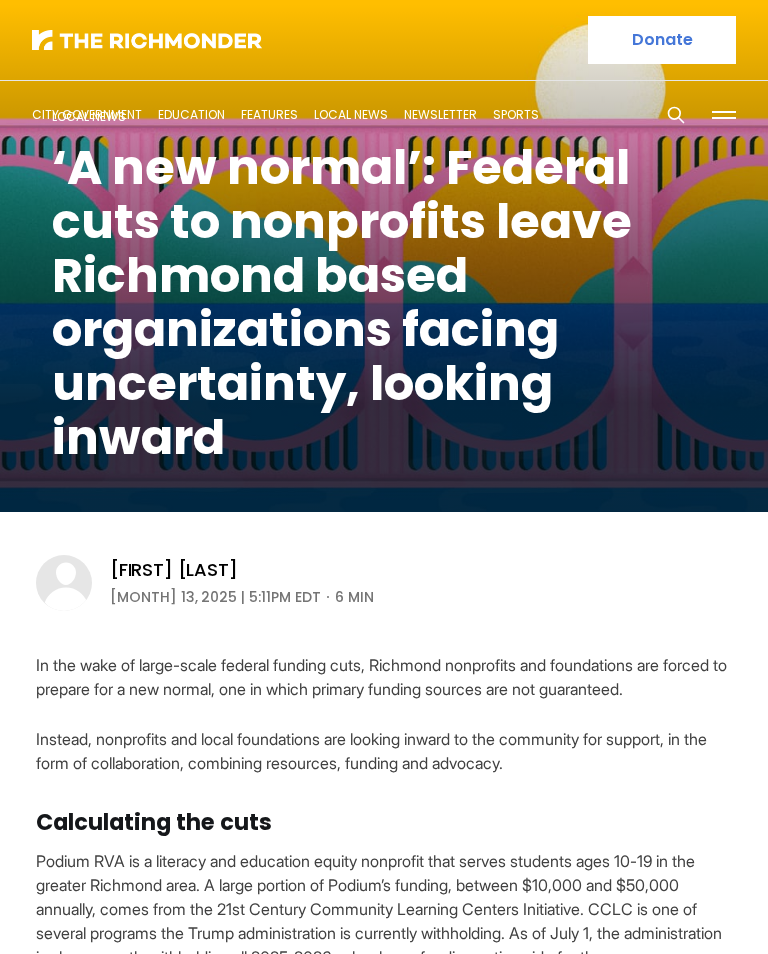 scroll, scrollTop: 0, scrollLeft: 0, axis: both 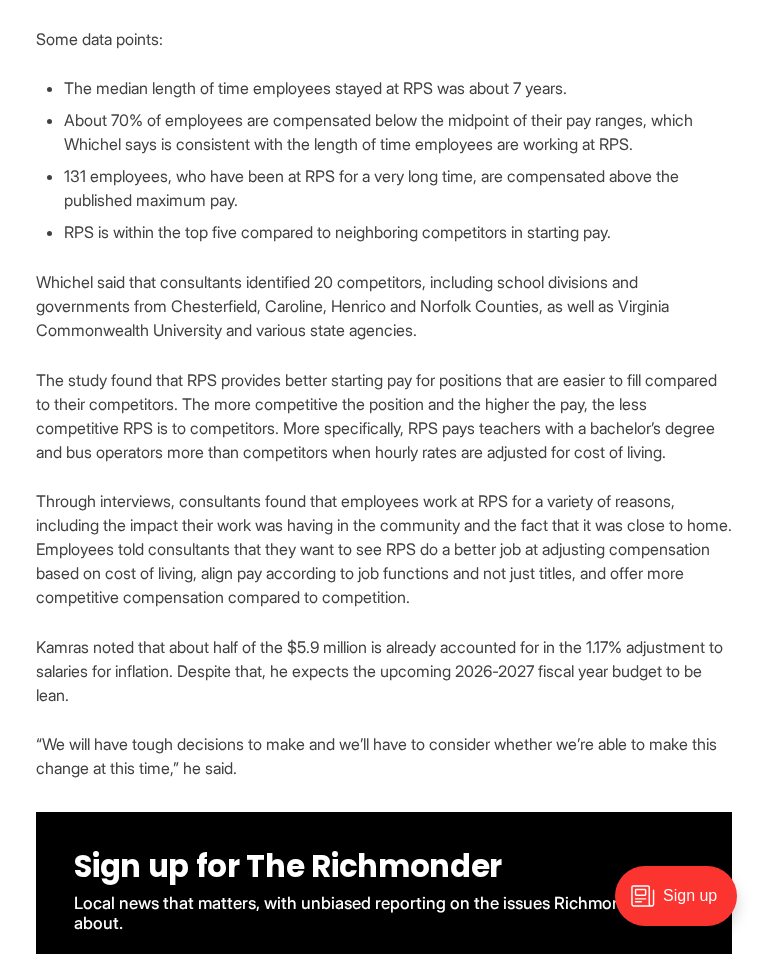 click on "Sign up" at bounding box center [681, 905] 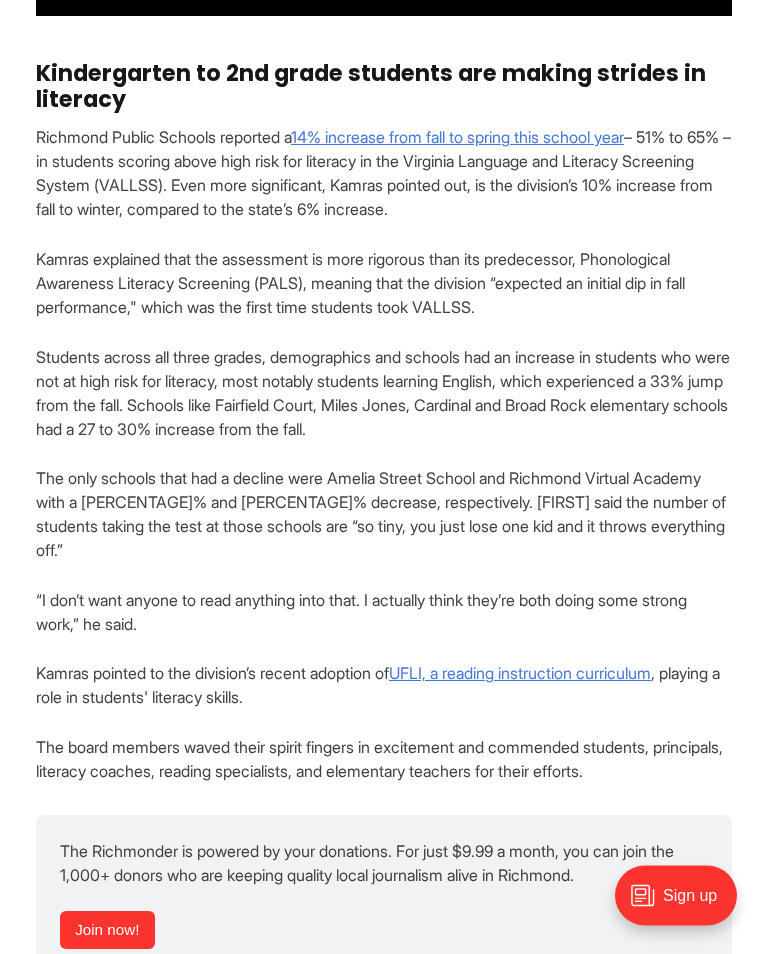 scroll, scrollTop: 1946, scrollLeft: 0, axis: vertical 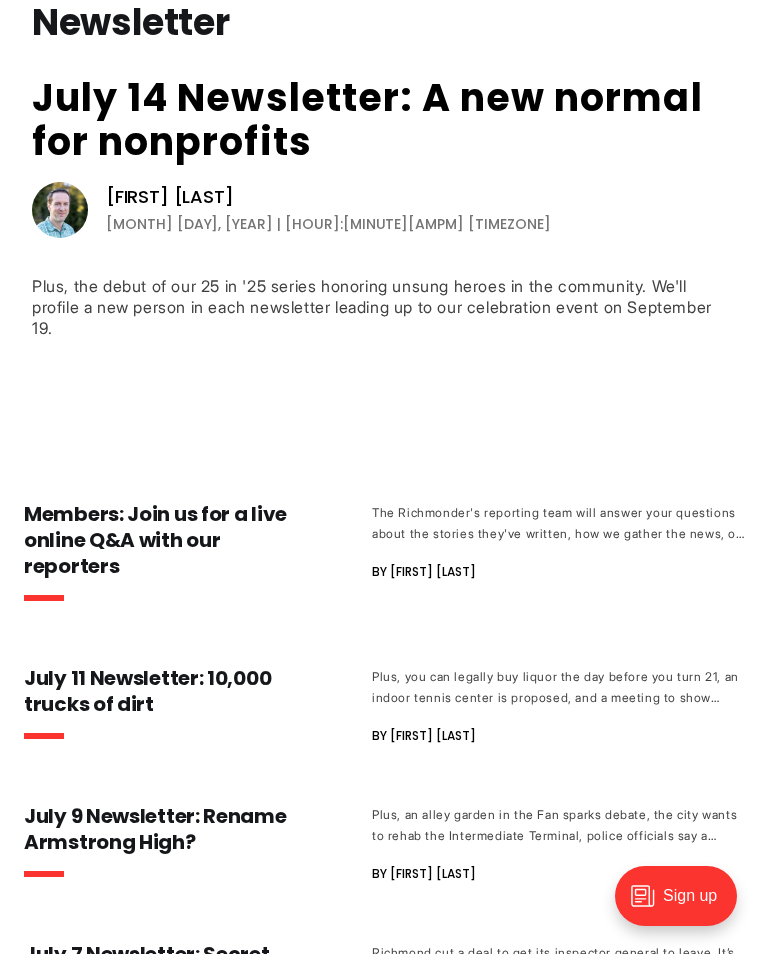 click on "Members: Join us for a live online Q&A with our reporters" at bounding box center (158, 540) 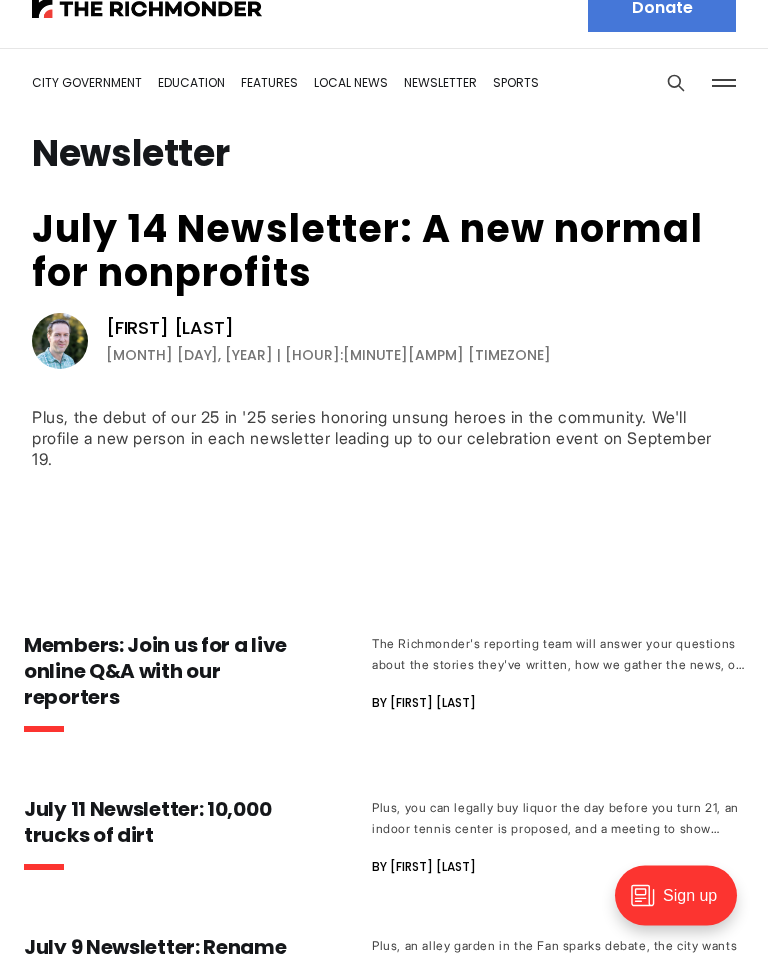 scroll, scrollTop: 0, scrollLeft: 0, axis: both 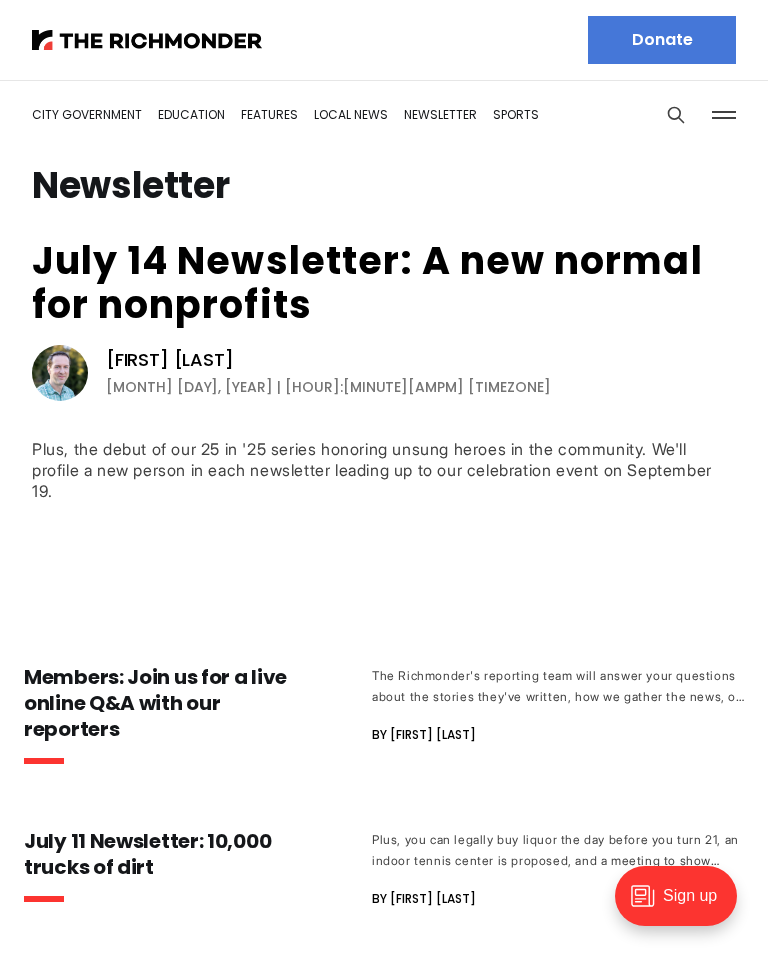 click on "City Government" at bounding box center [87, 114] 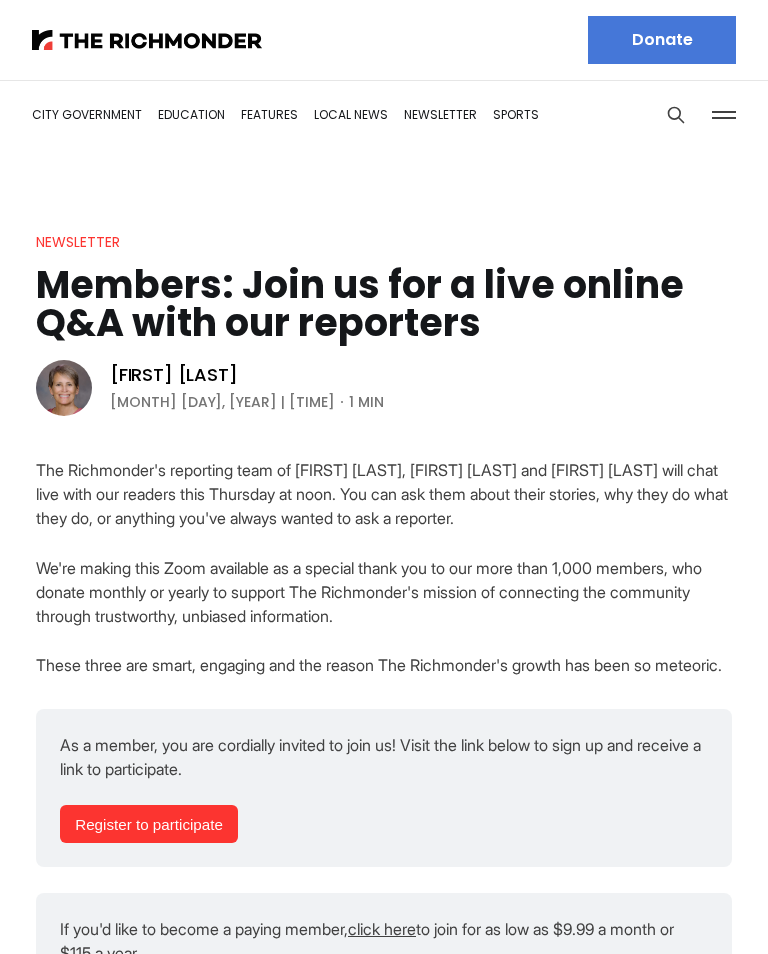 scroll, scrollTop: 0, scrollLeft: 0, axis: both 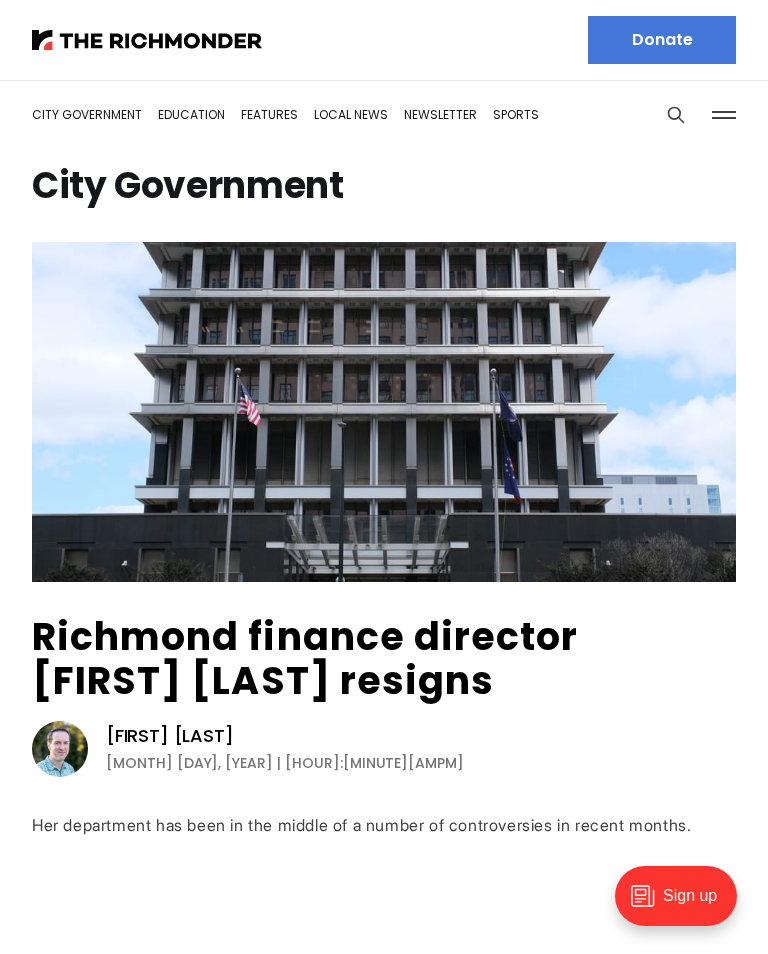 click on "Education" at bounding box center (191, 114) 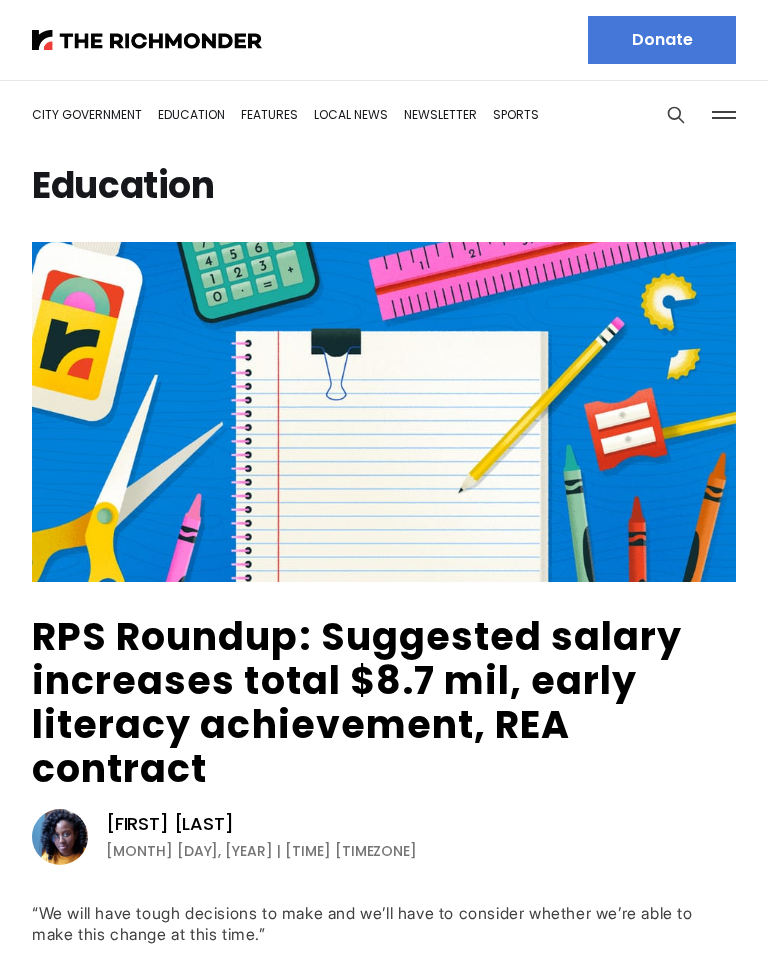 scroll, scrollTop: 0, scrollLeft: 0, axis: both 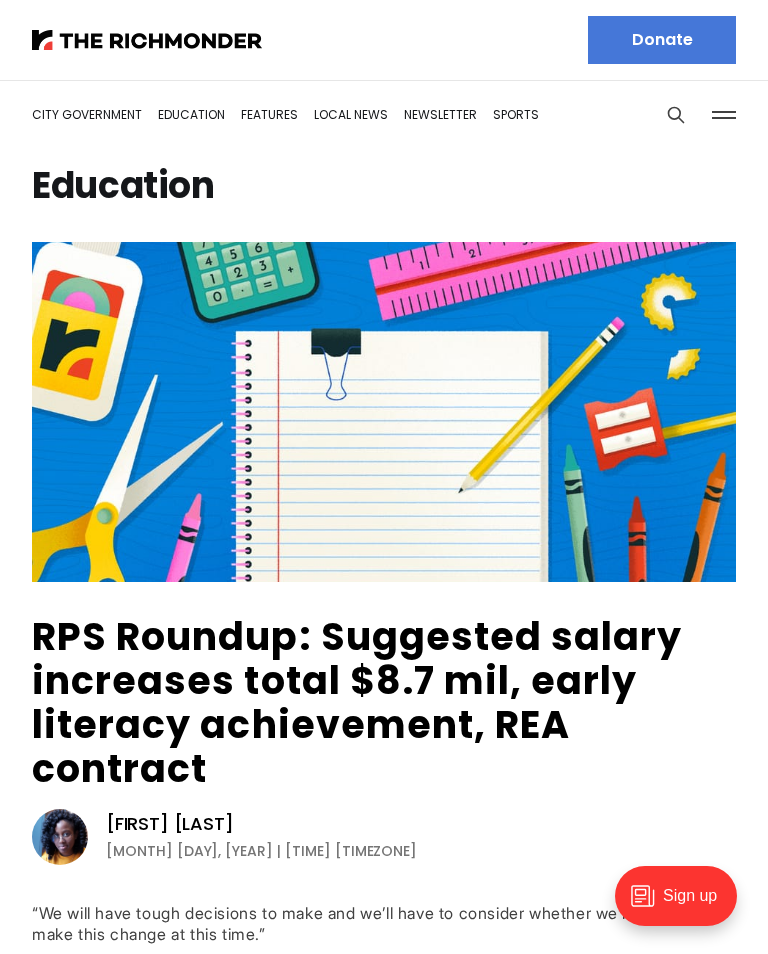 click on "Features" at bounding box center (269, 114) 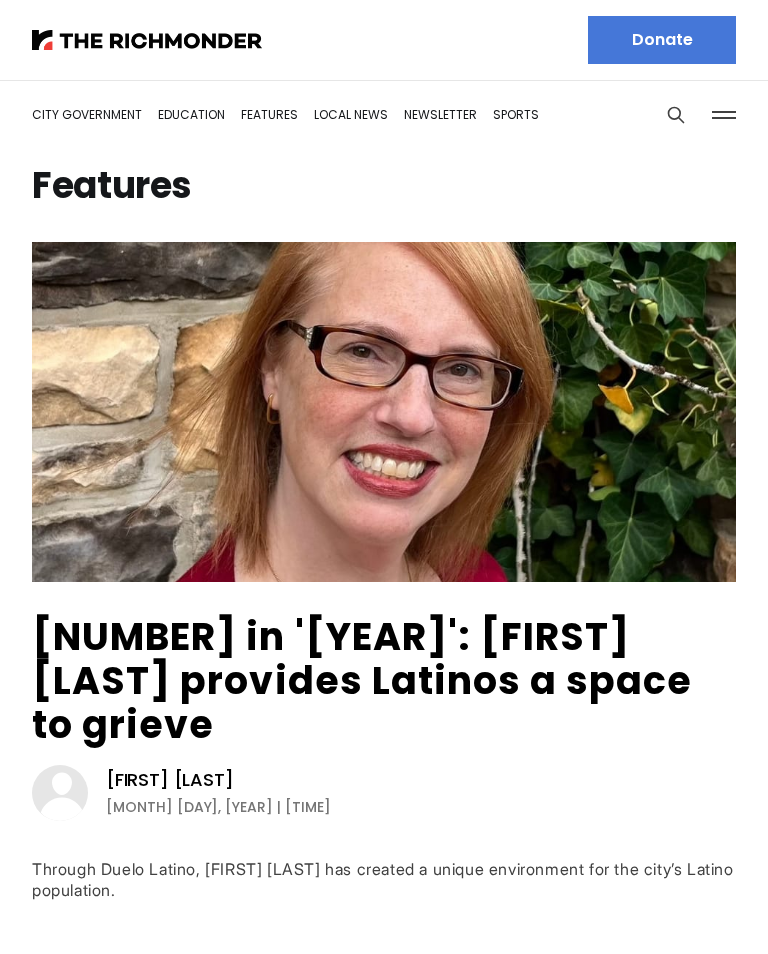 scroll, scrollTop: 0, scrollLeft: 0, axis: both 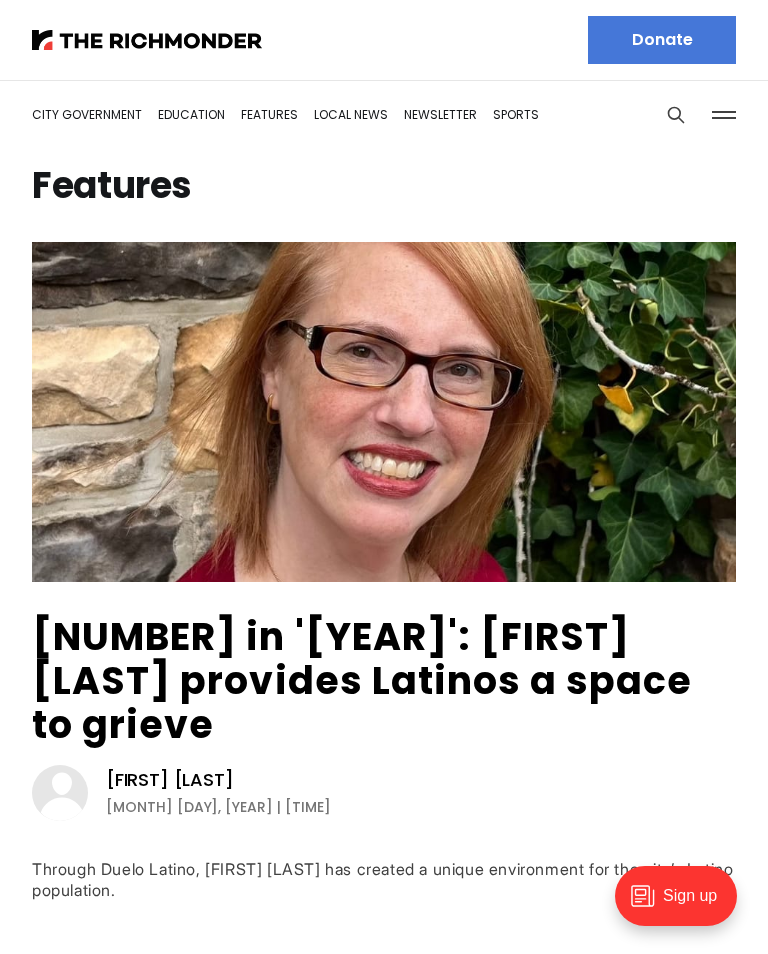 click on "Local News" at bounding box center (351, 114) 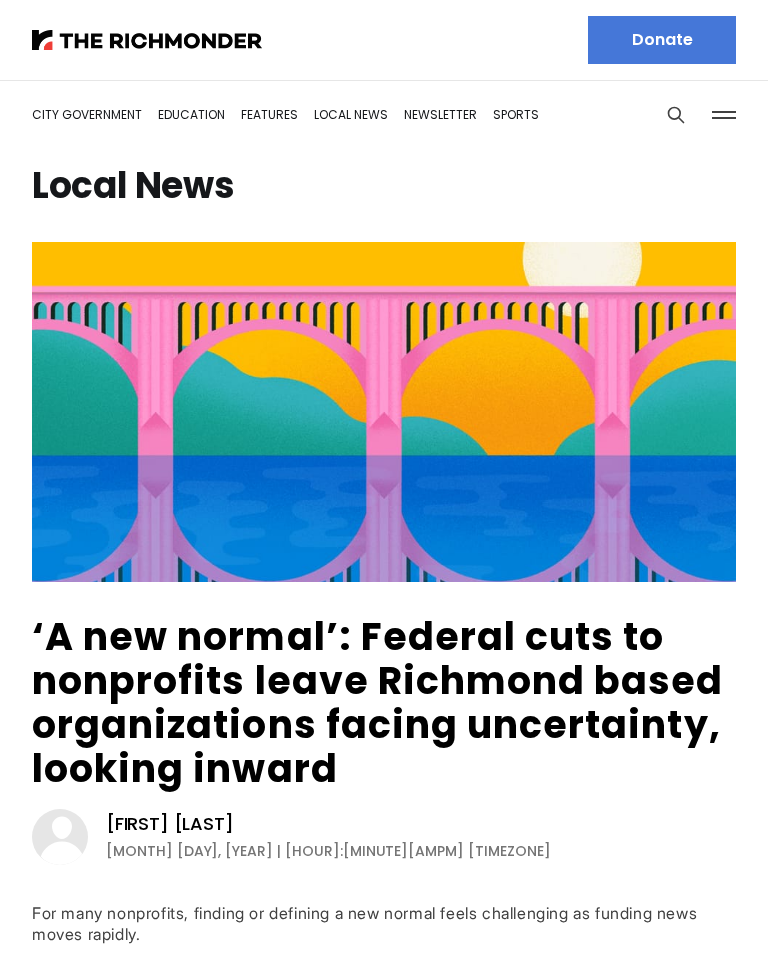 scroll, scrollTop: 0, scrollLeft: 0, axis: both 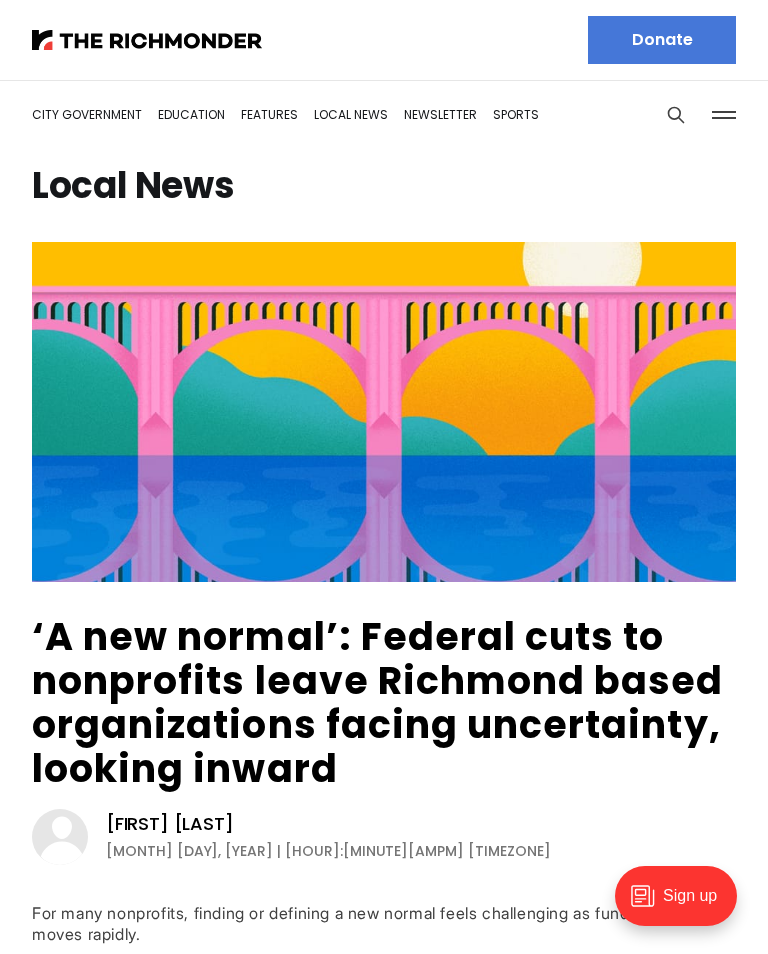 click on "Newsletter" at bounding box center (440, 114) 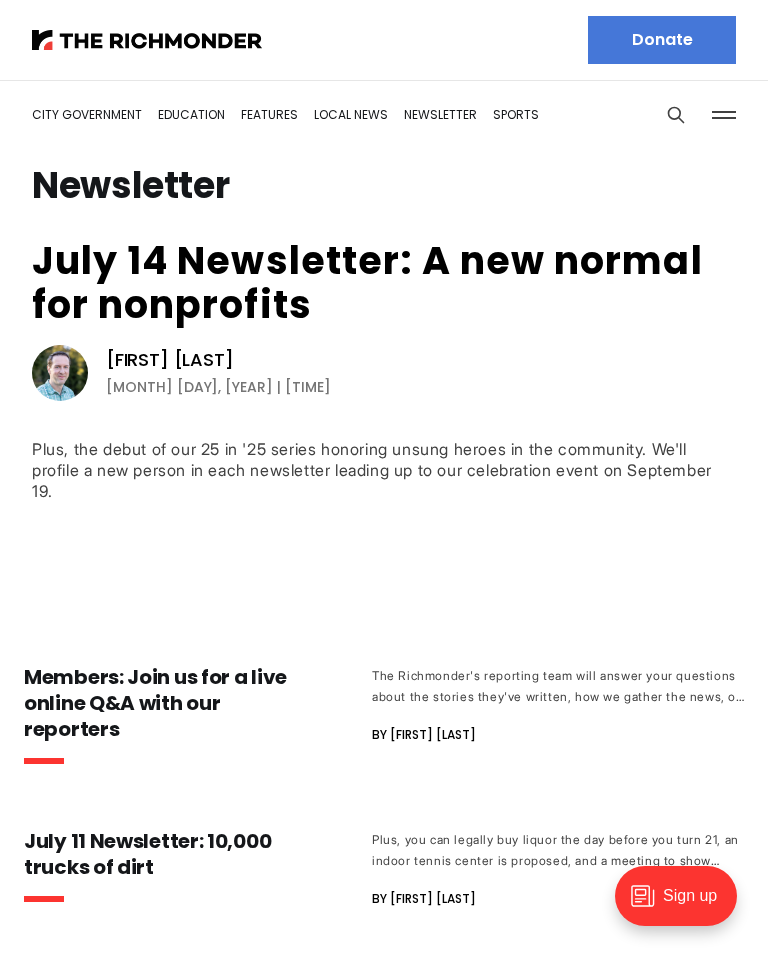 scroll, scrollTop: 0, scrollLeft: 0, axis: both 